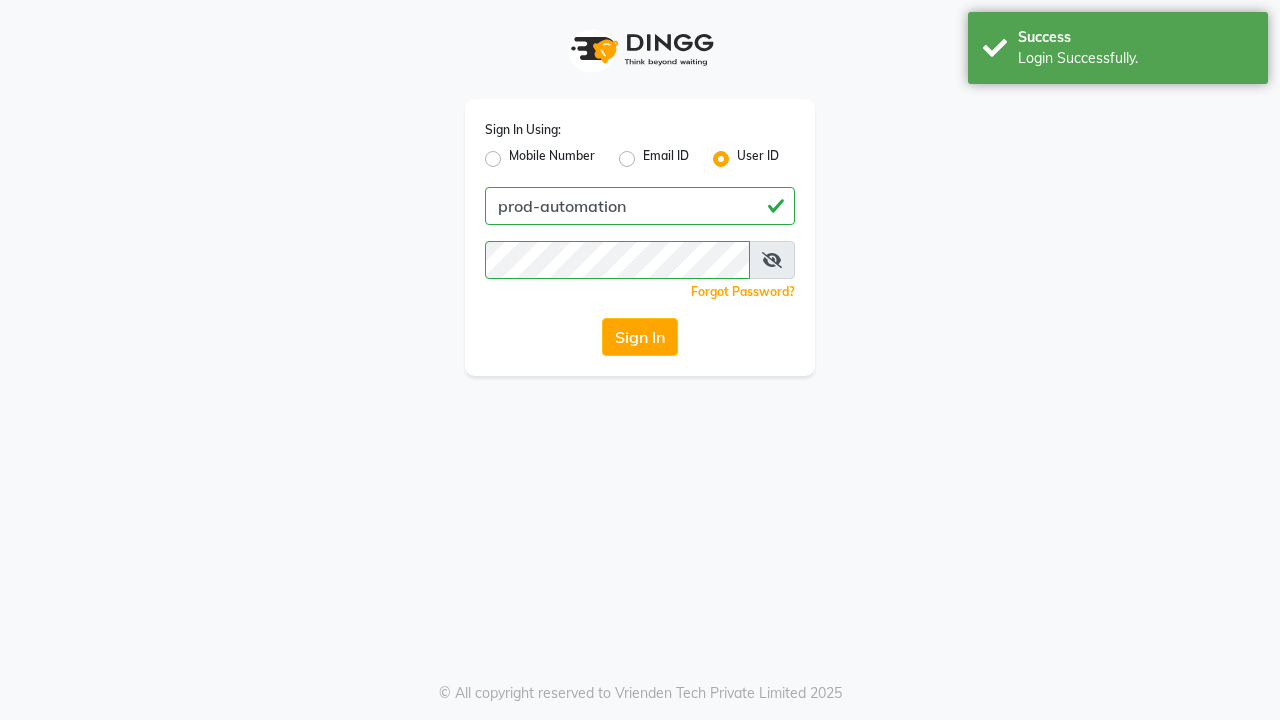 scroll, scrollTop: 0, scrollLeft: 0, axis: both 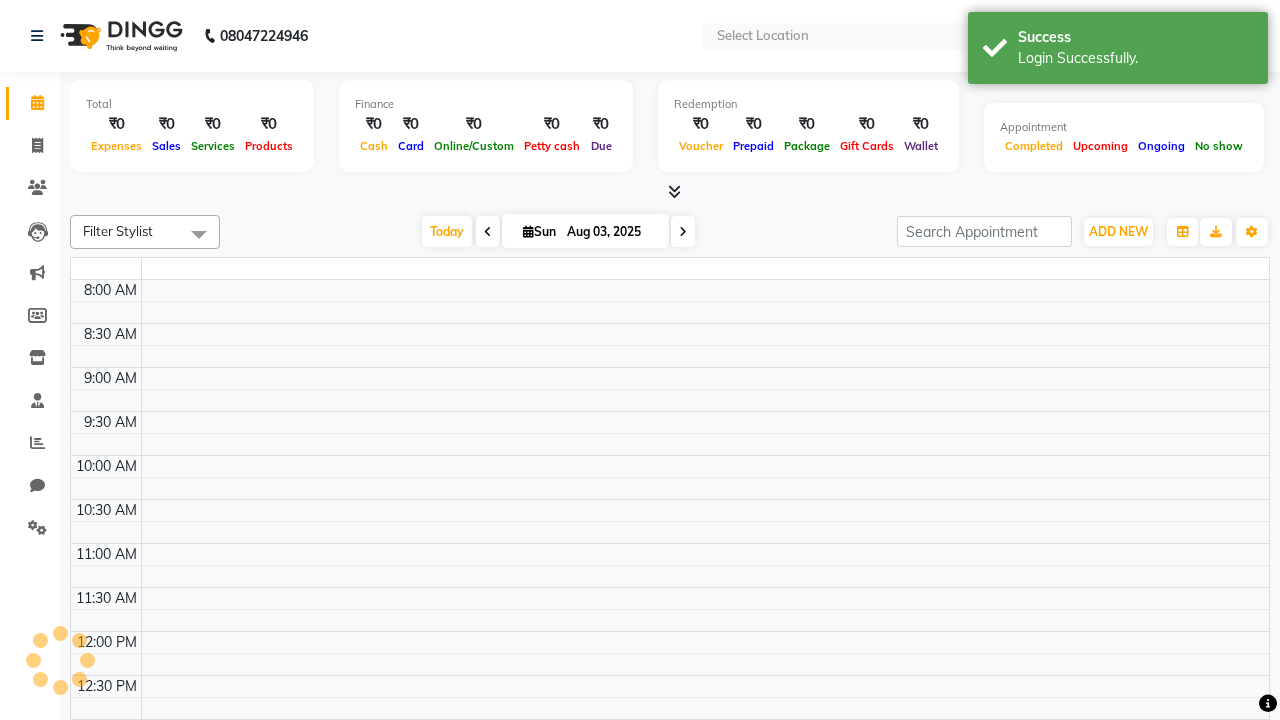 select on "en" 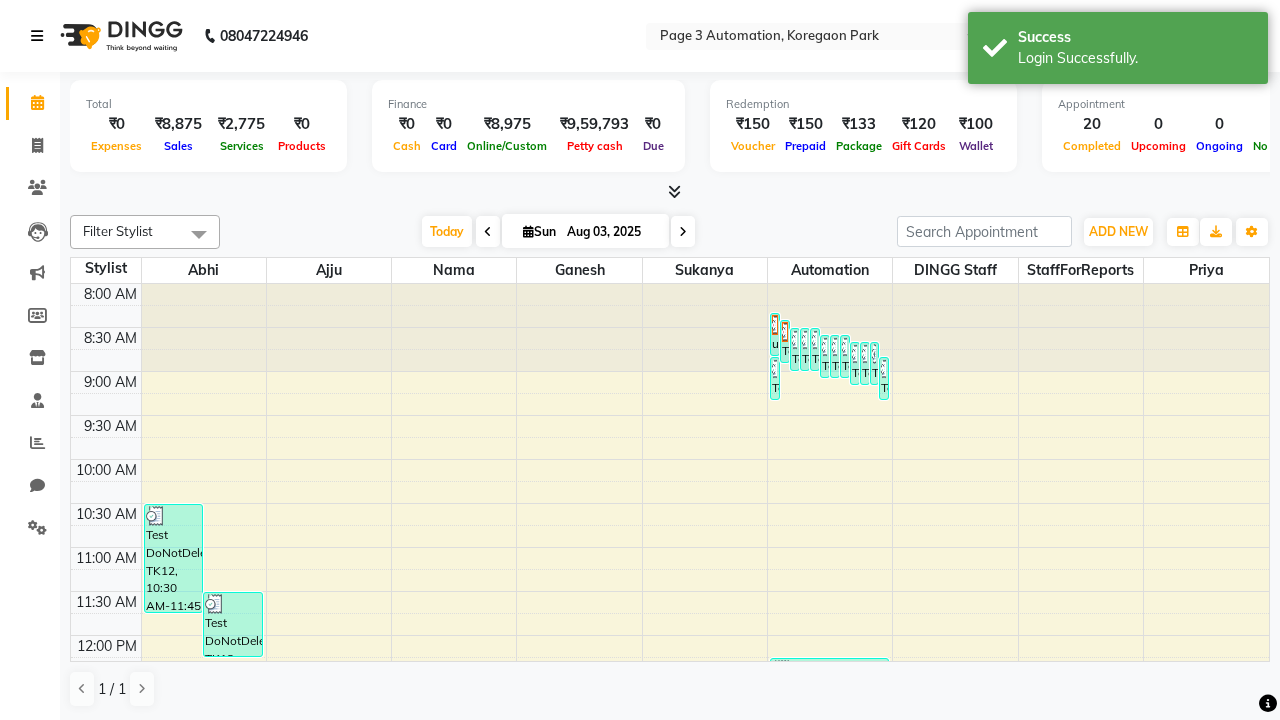 click at bounding box center (37, 36) 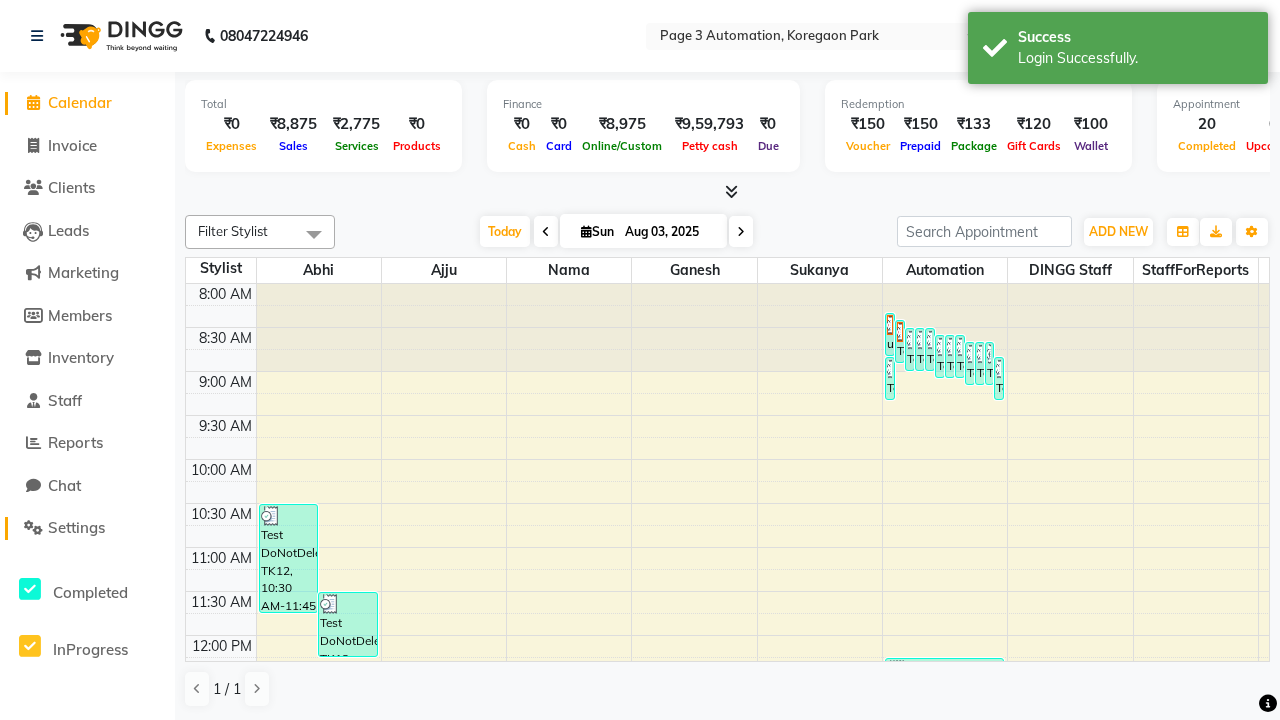 click on "Settings" 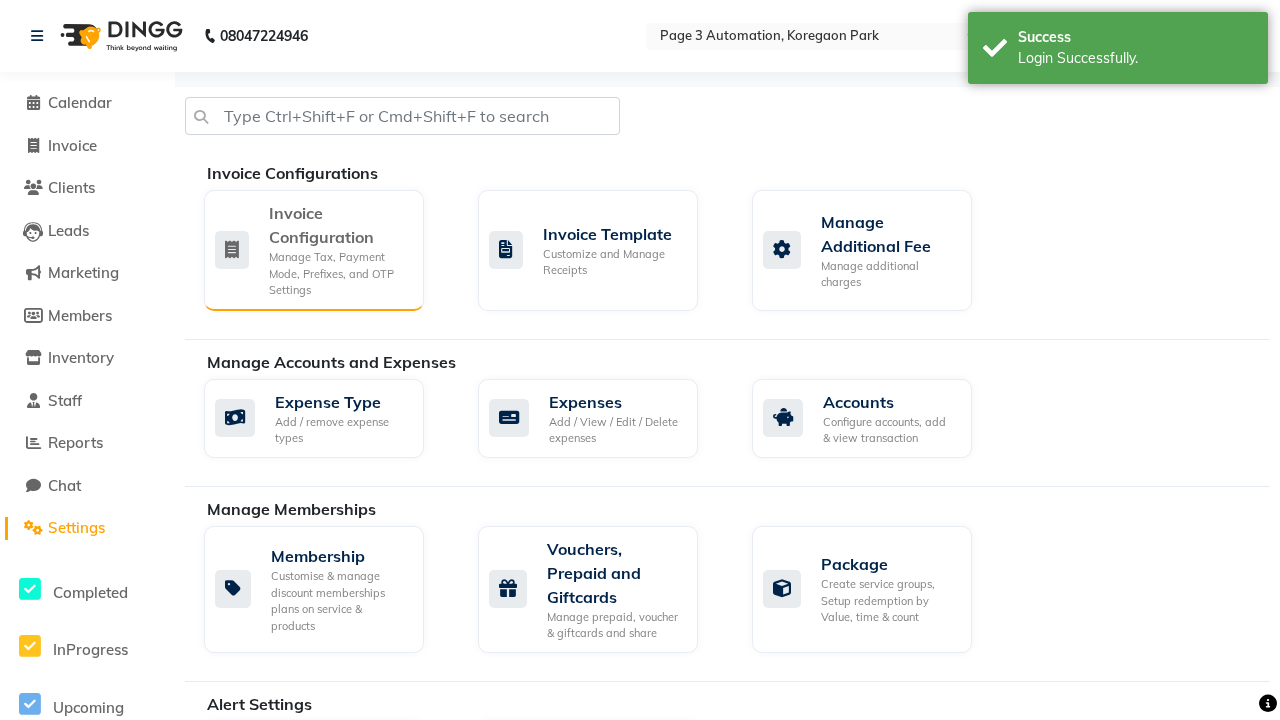 click on "Manage Tax, Payment Mode, Prefixes, and OTP Settings" 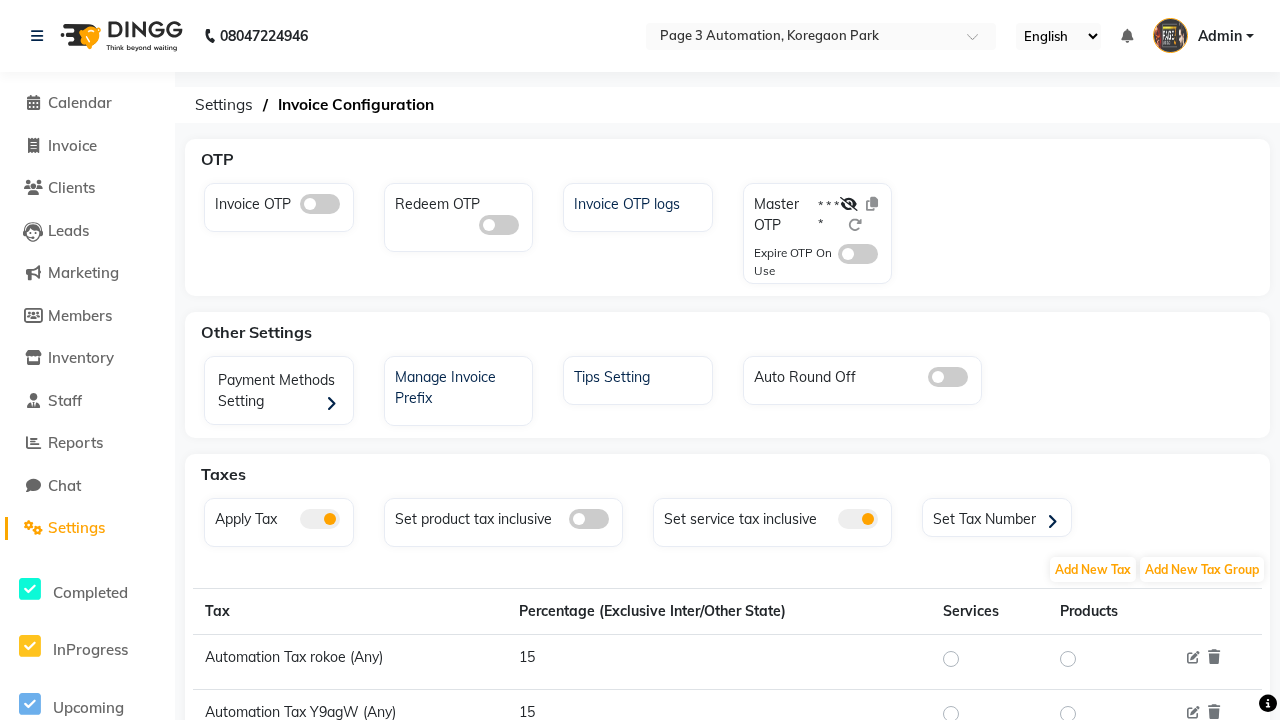 click 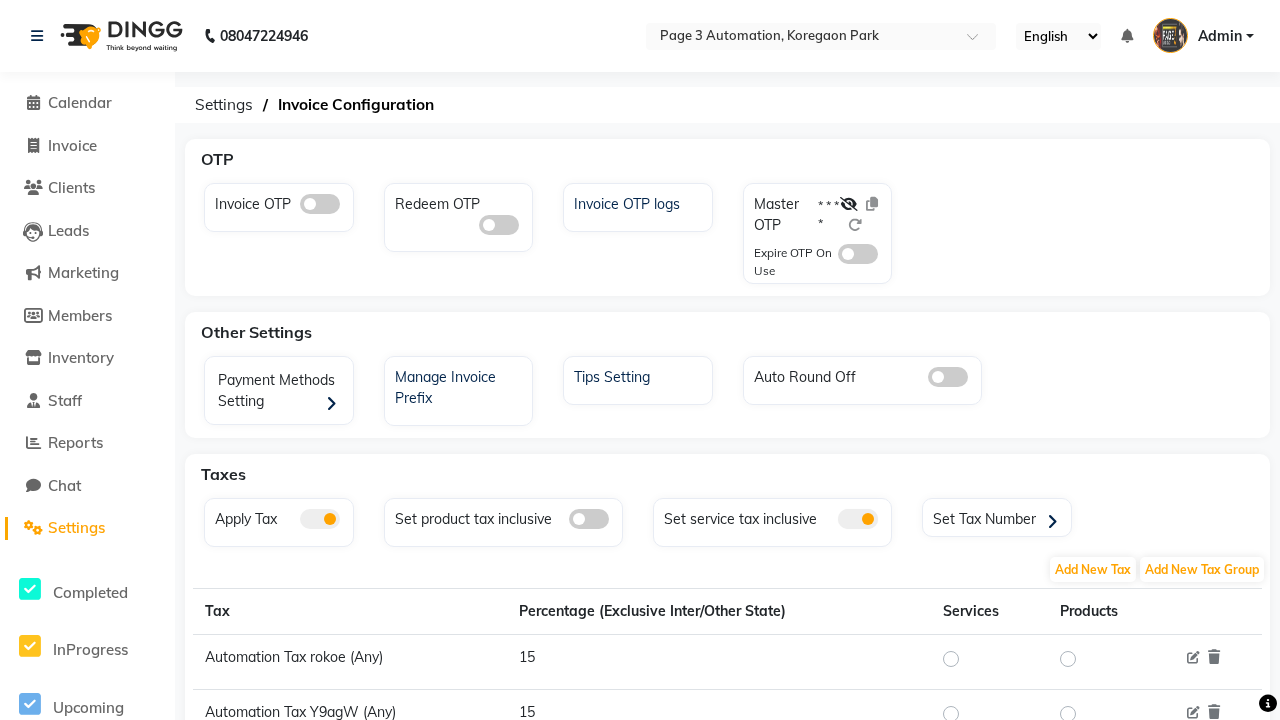 click 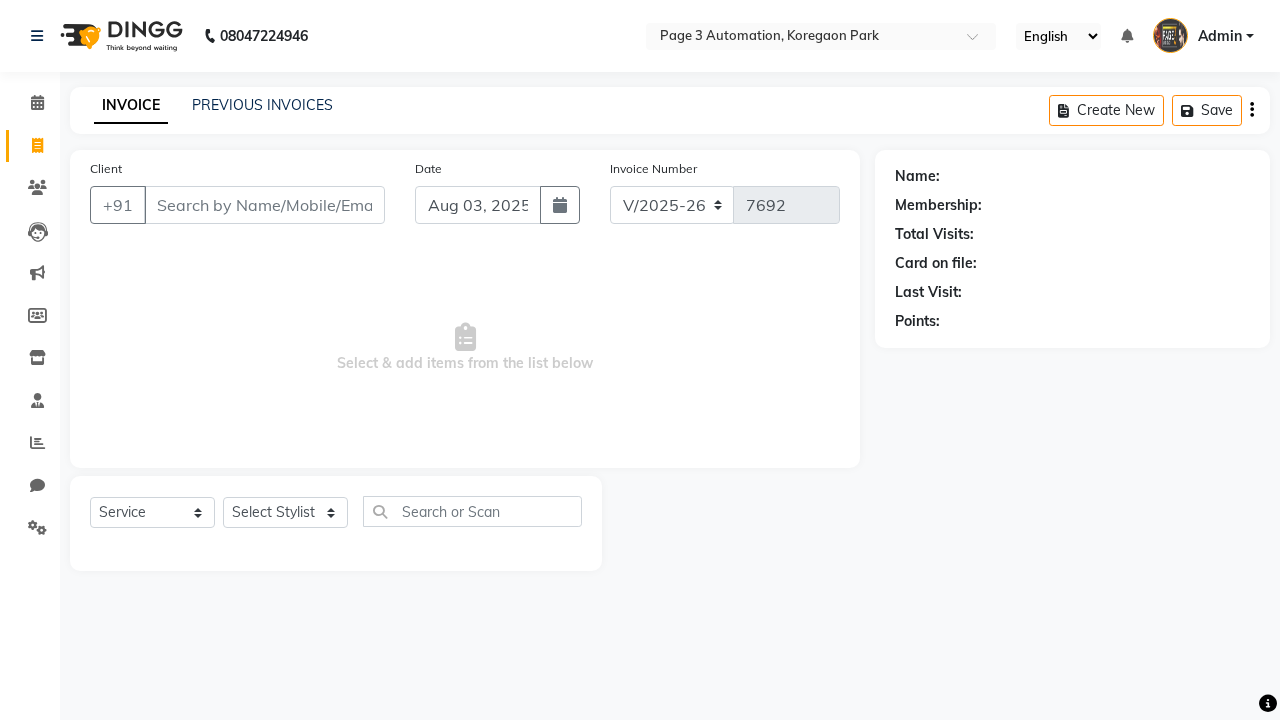 select on "2774" 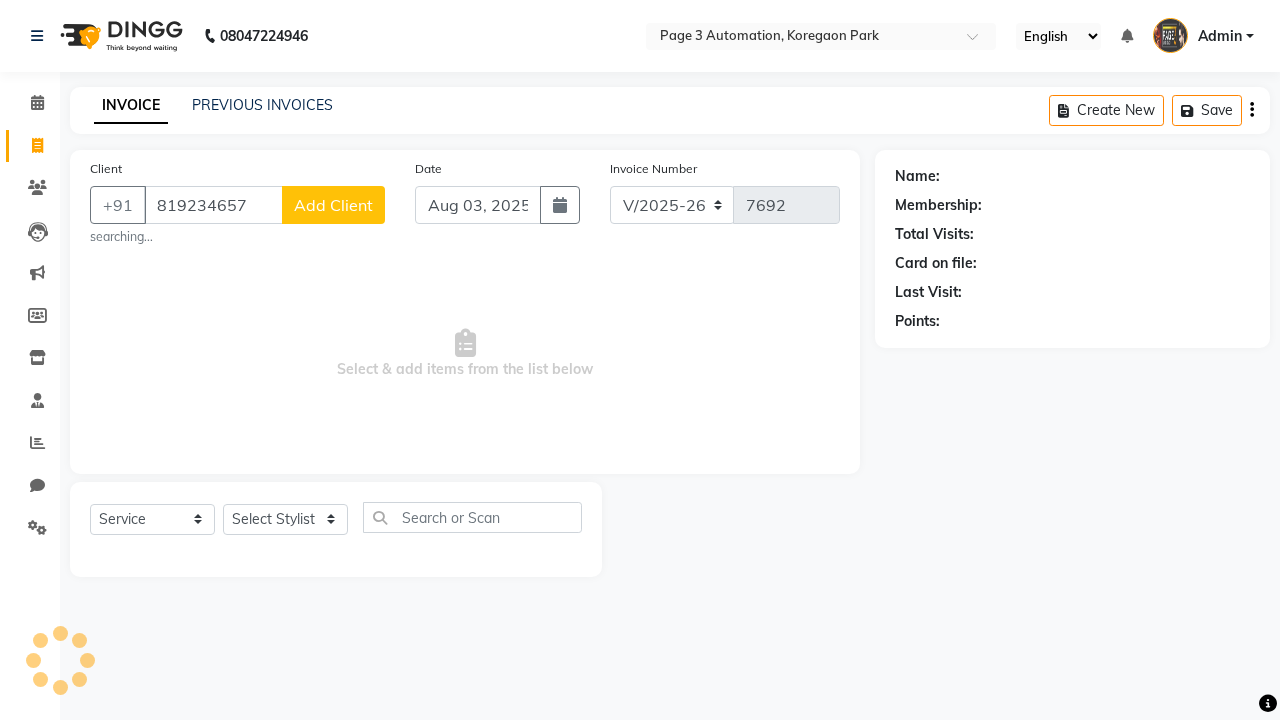 scroll, scrollTop: 0, scrollLeft: 0, axis: both 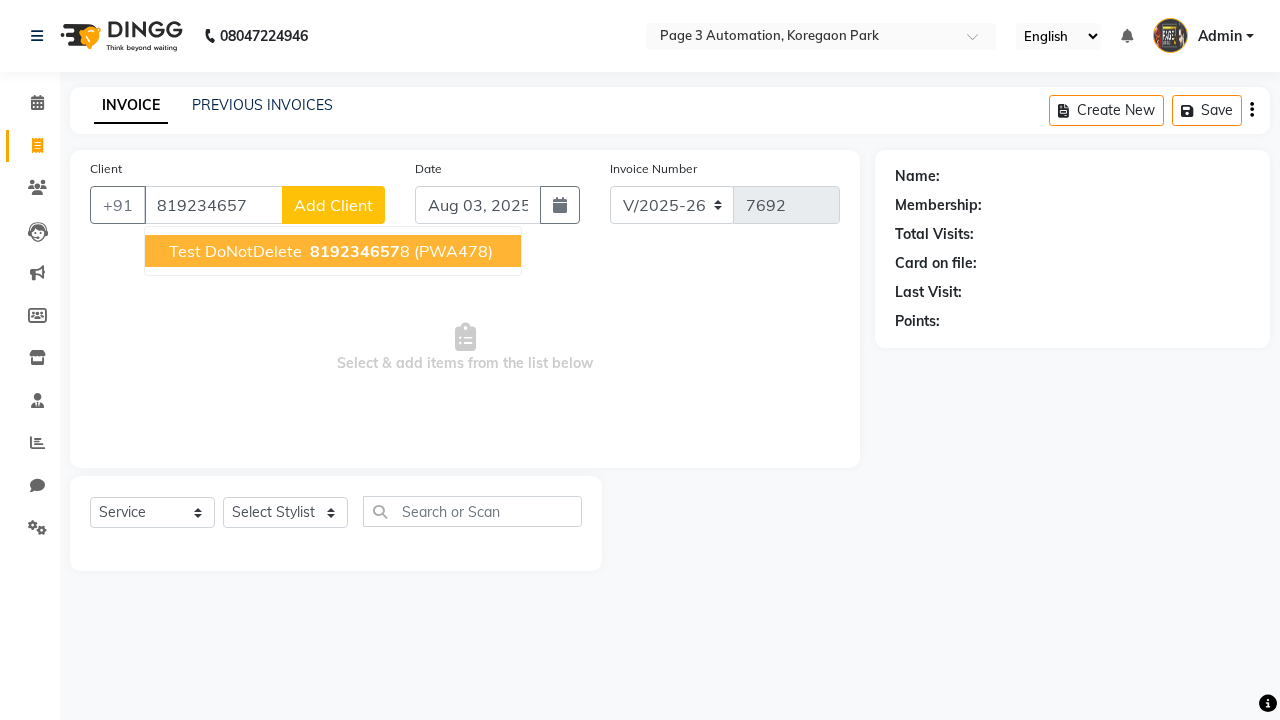 click on "819234657" at bounding box center (355, 251) 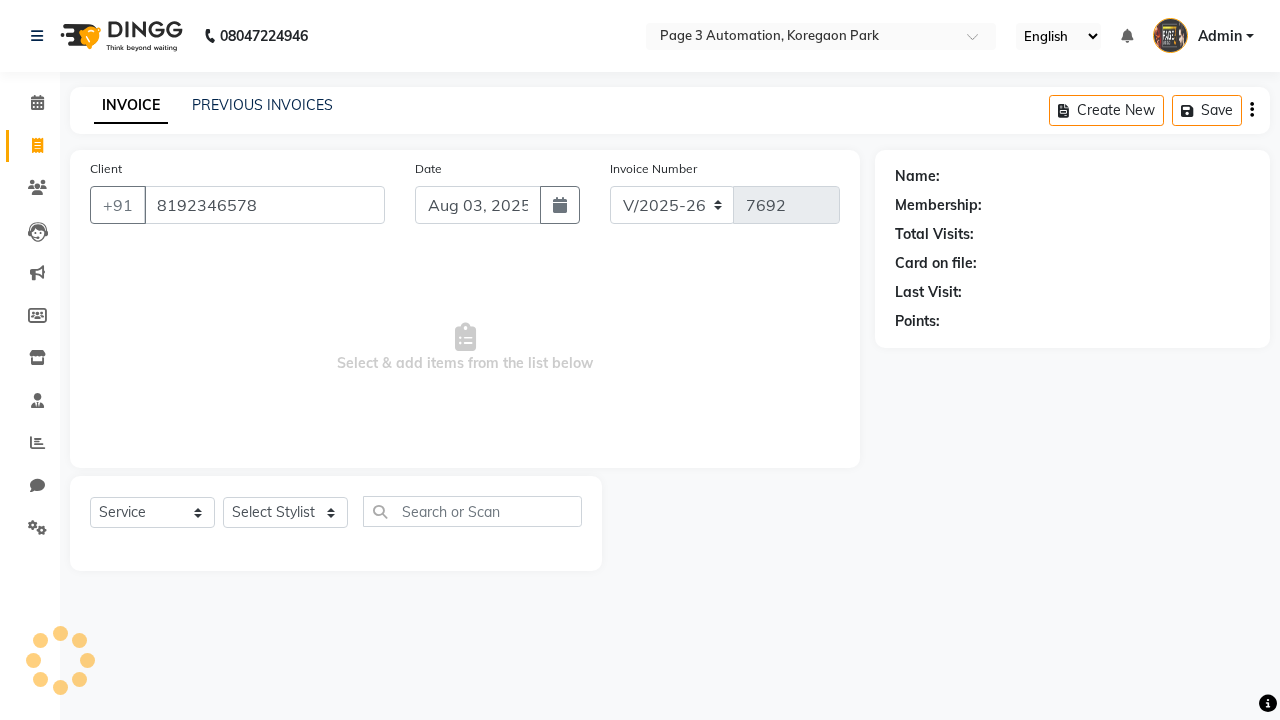 type on "8192346578" 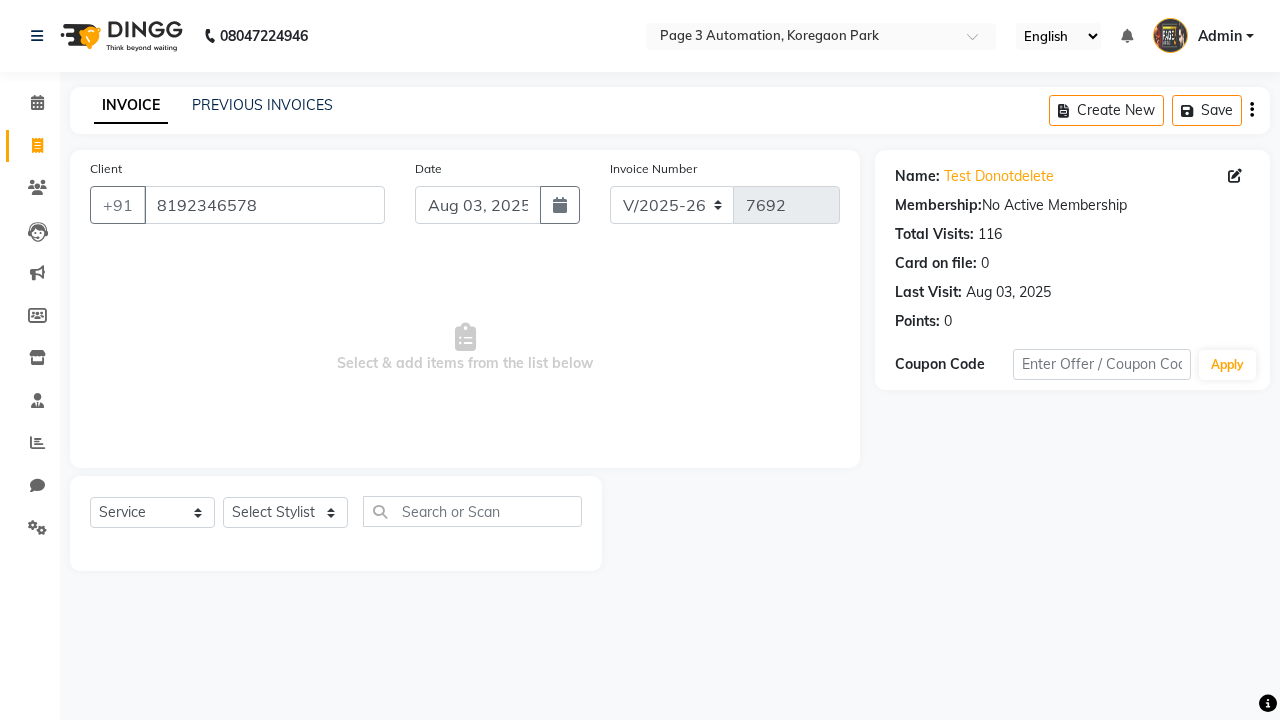 select on "71572" 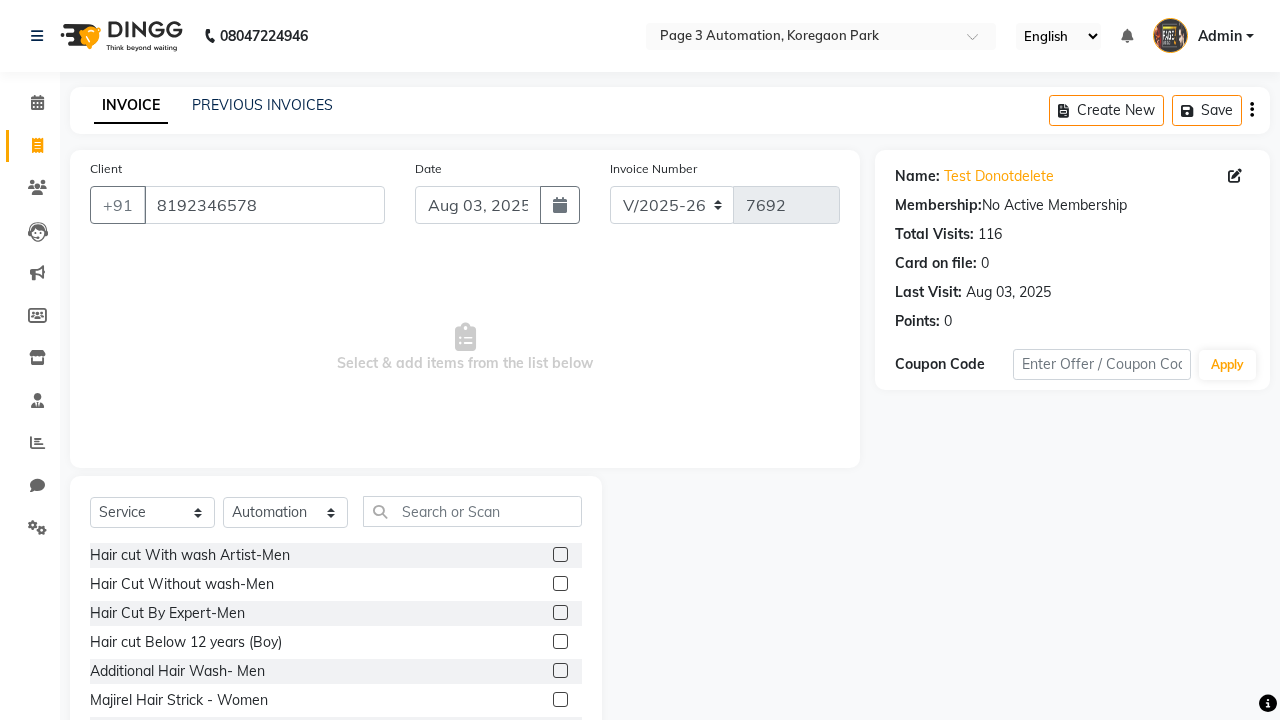 click 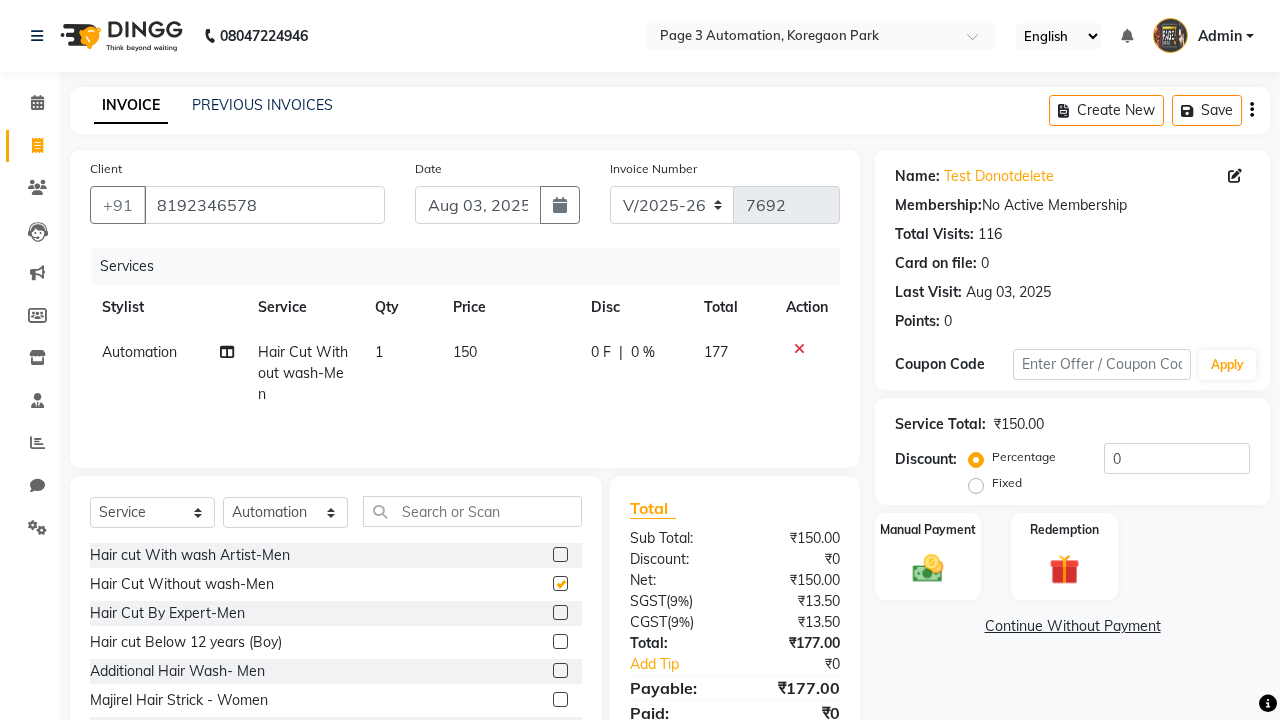 checkbox on "false" 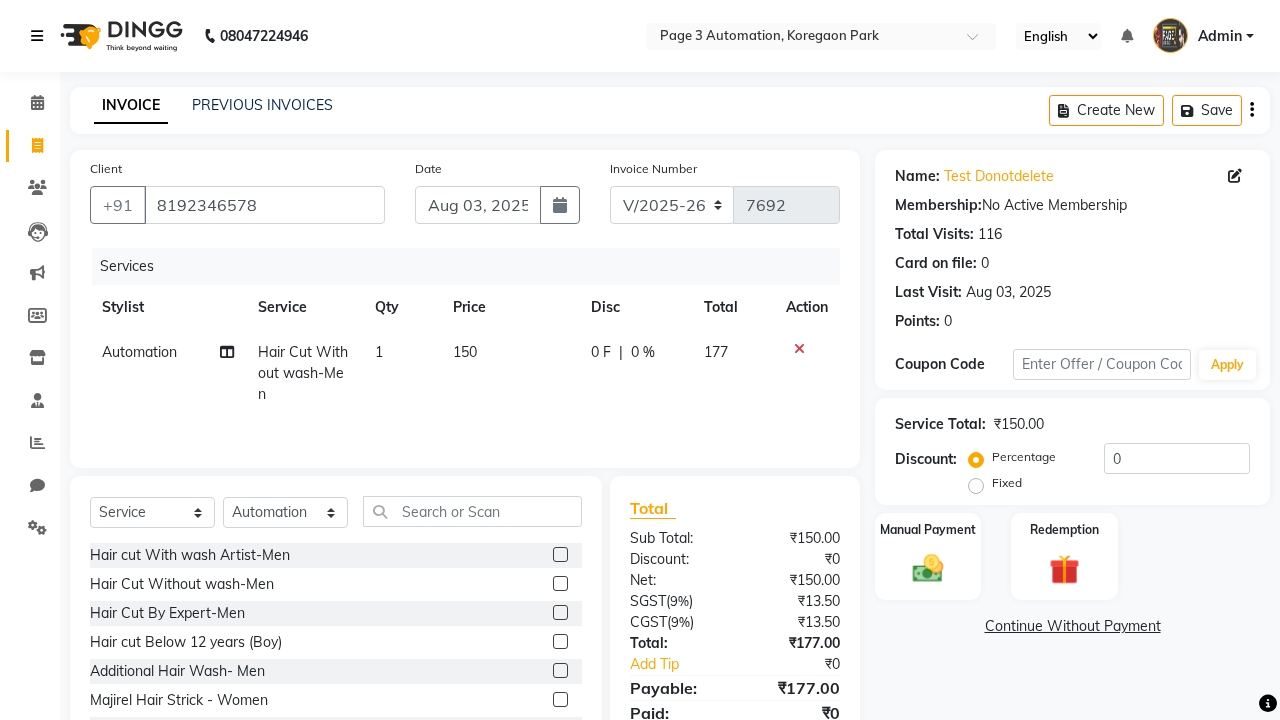 click at bounding box center [37, 36] 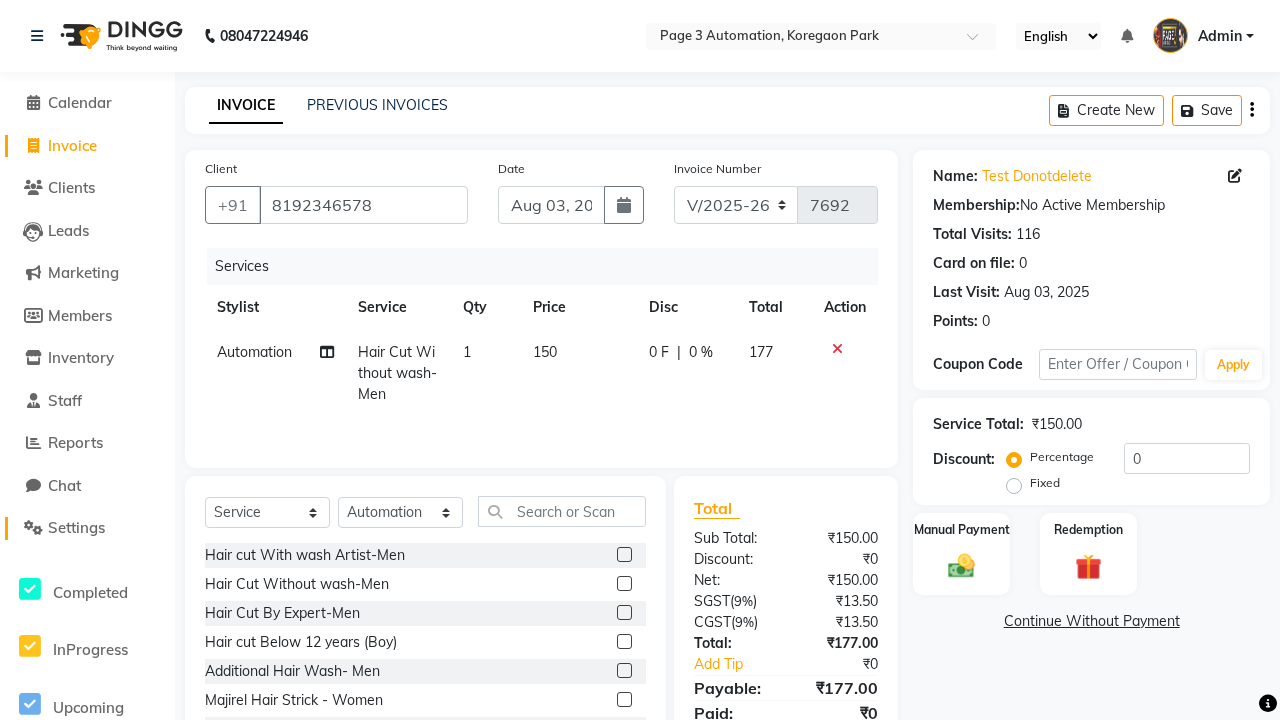 click on "Settings" 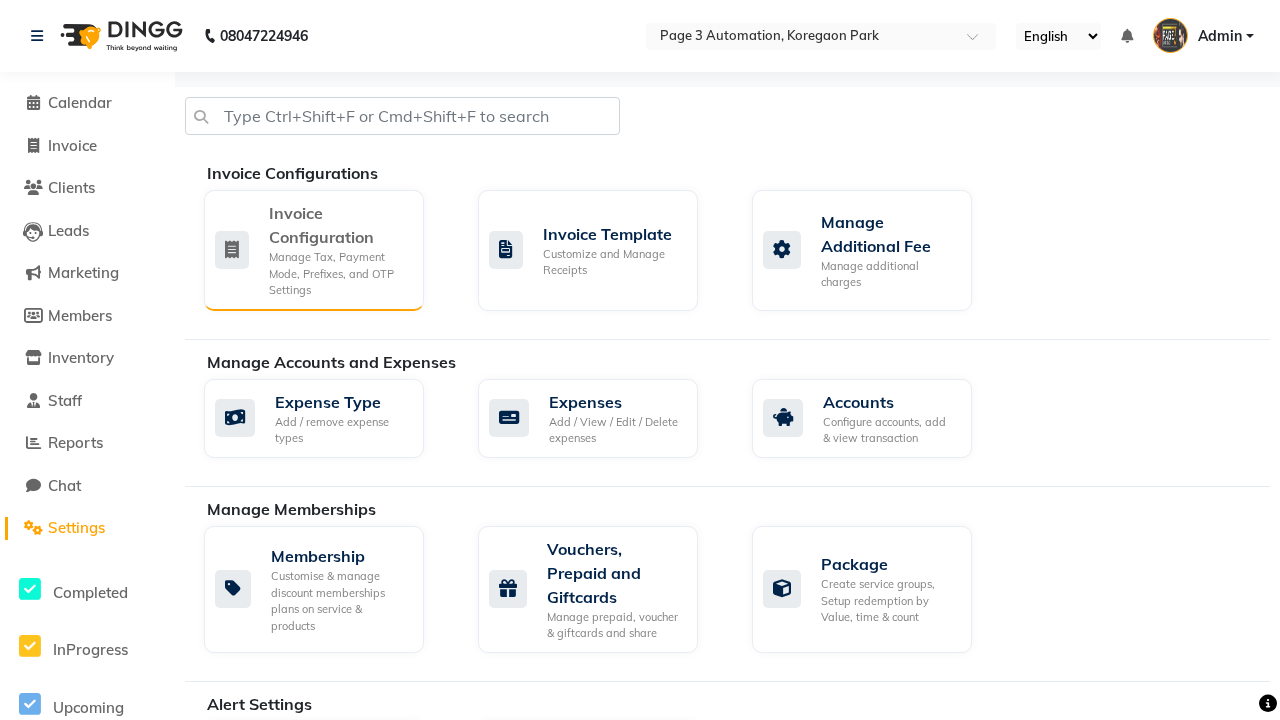 click on "Manage Tax, Payment Mode, Prefixes, and OTP Settings" 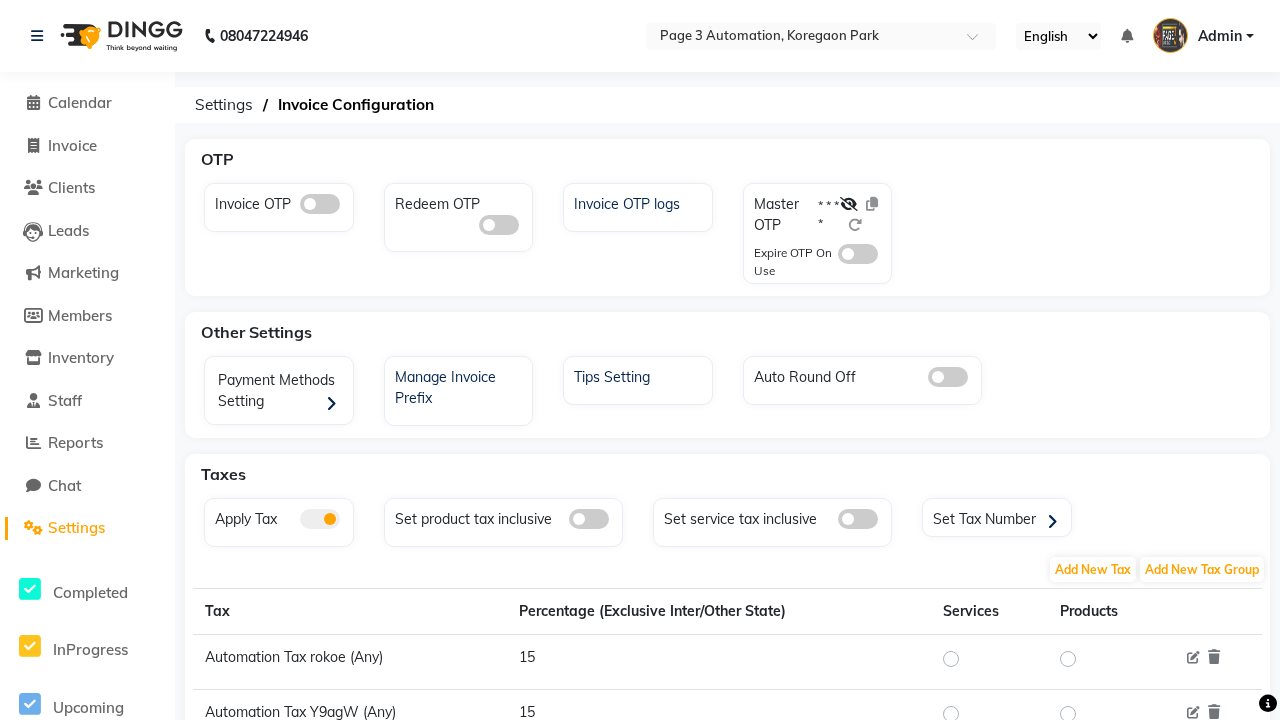 click 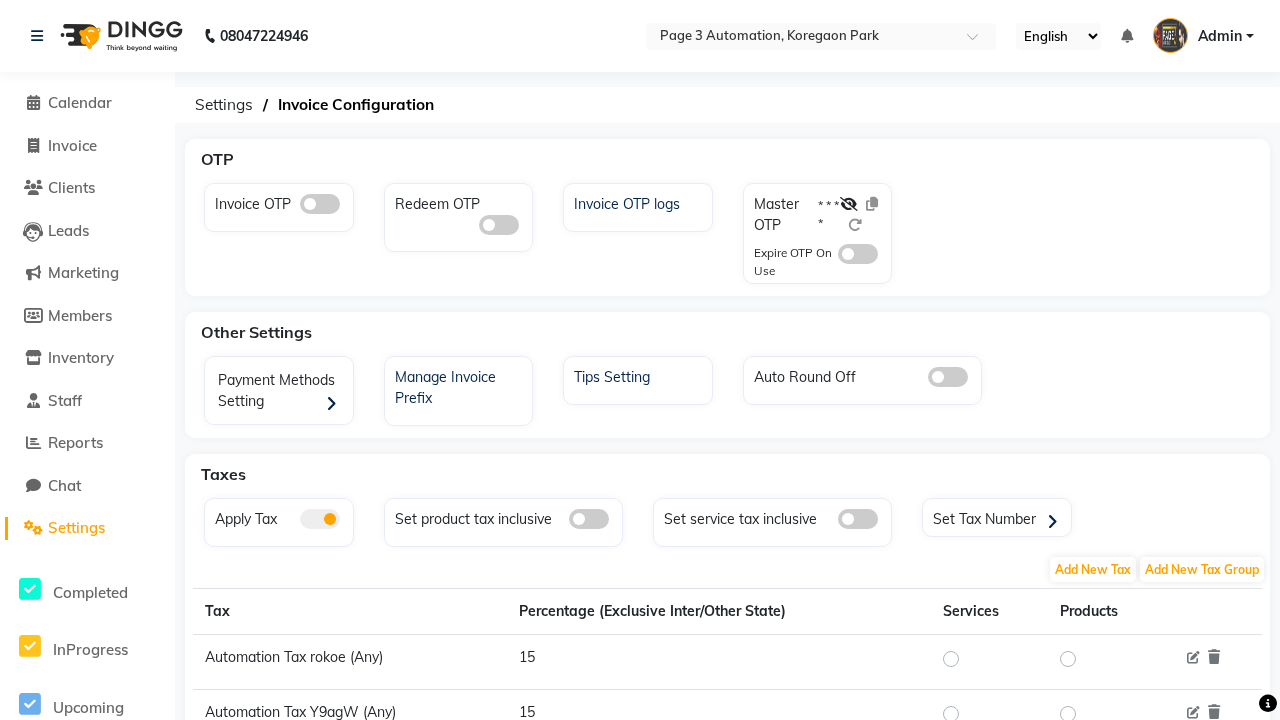 click 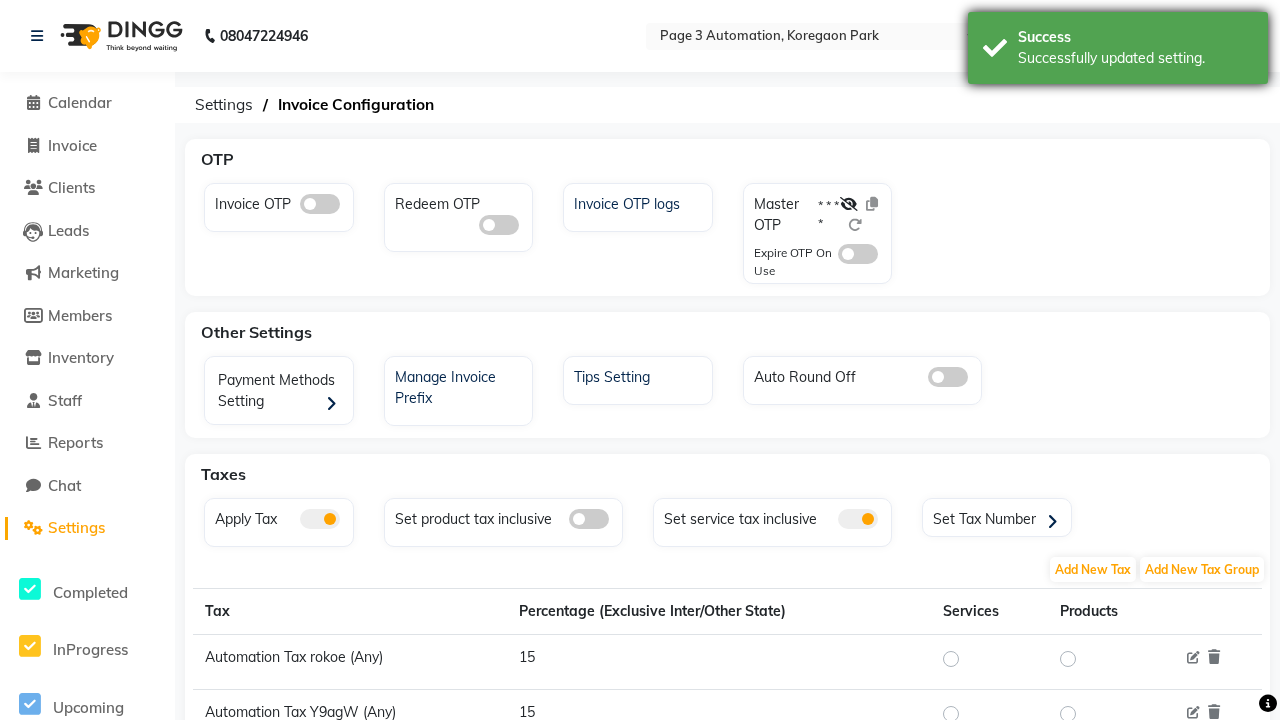 click on "Successfully updated setting." at bounding box center (1135, 58) 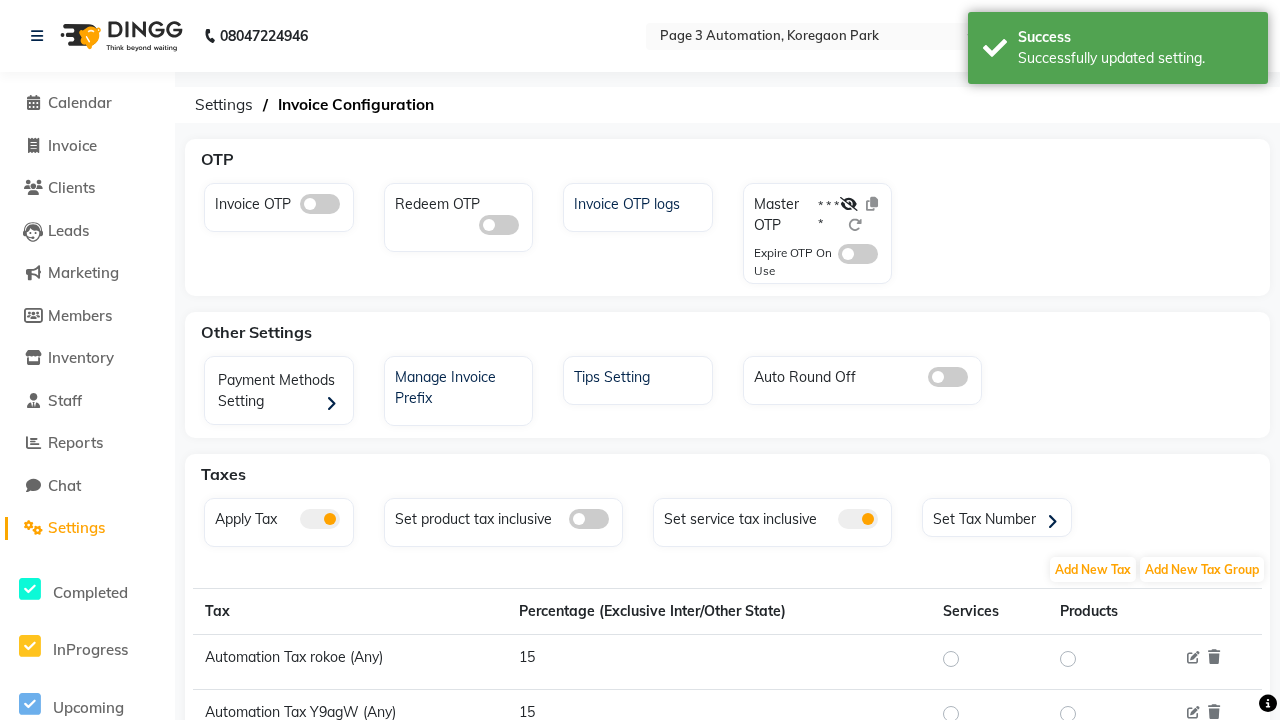 click on "Admin" at bounding box center [1220, 36] 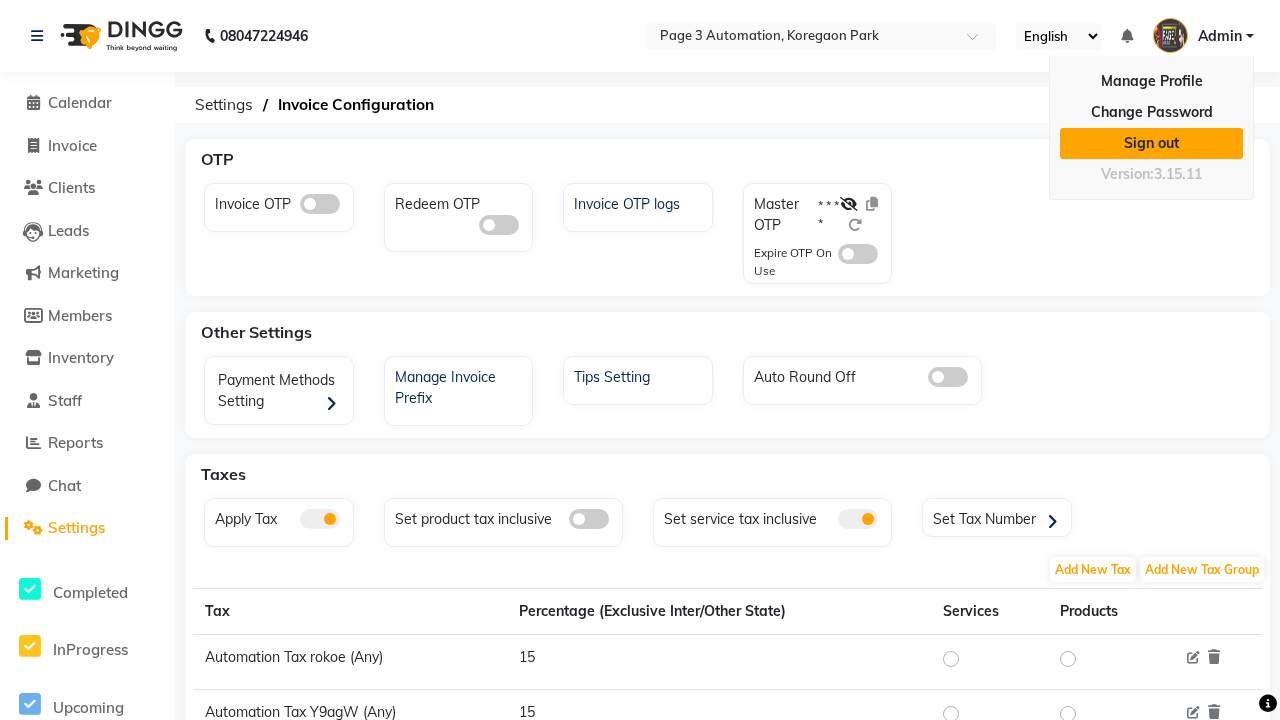 click on "Sign out" at bounding box center [1151, 143] 